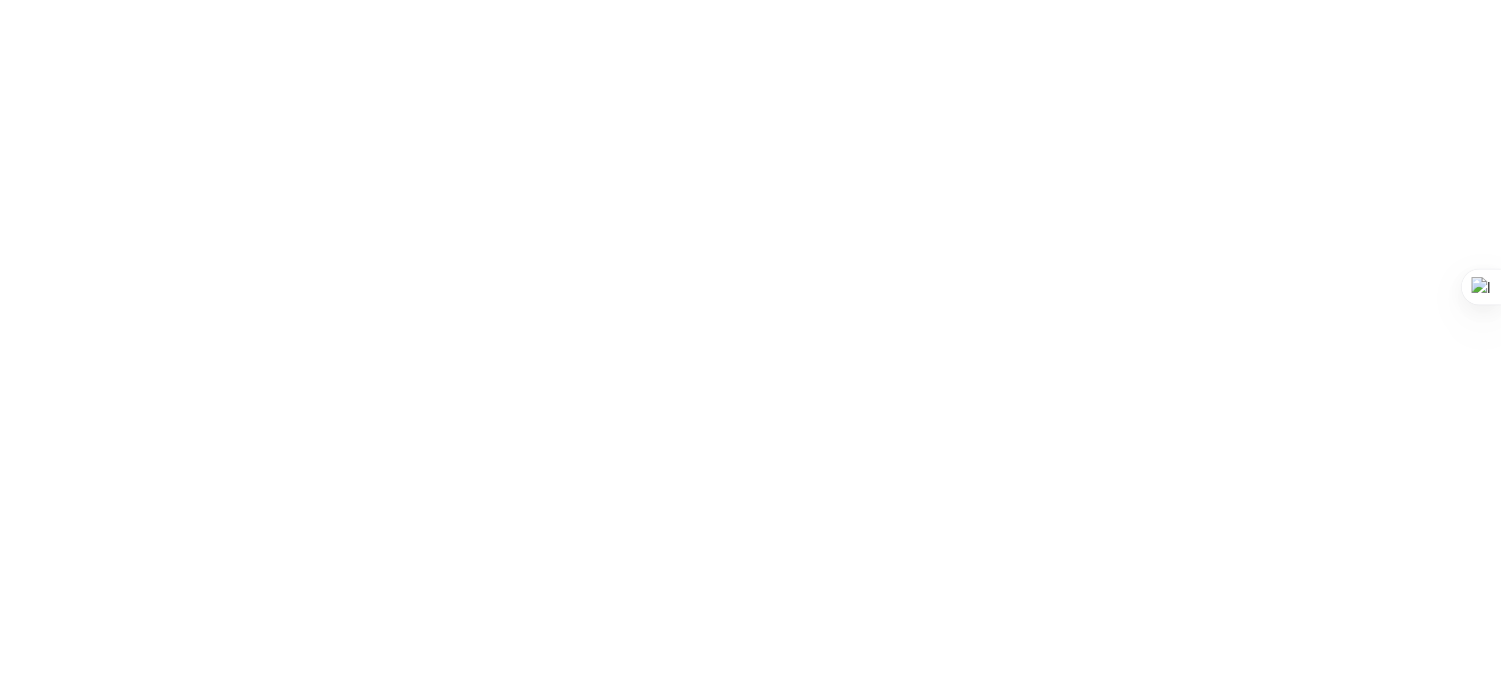 scroll, scrollTop: 0, scrollLeft: 0, axis: both 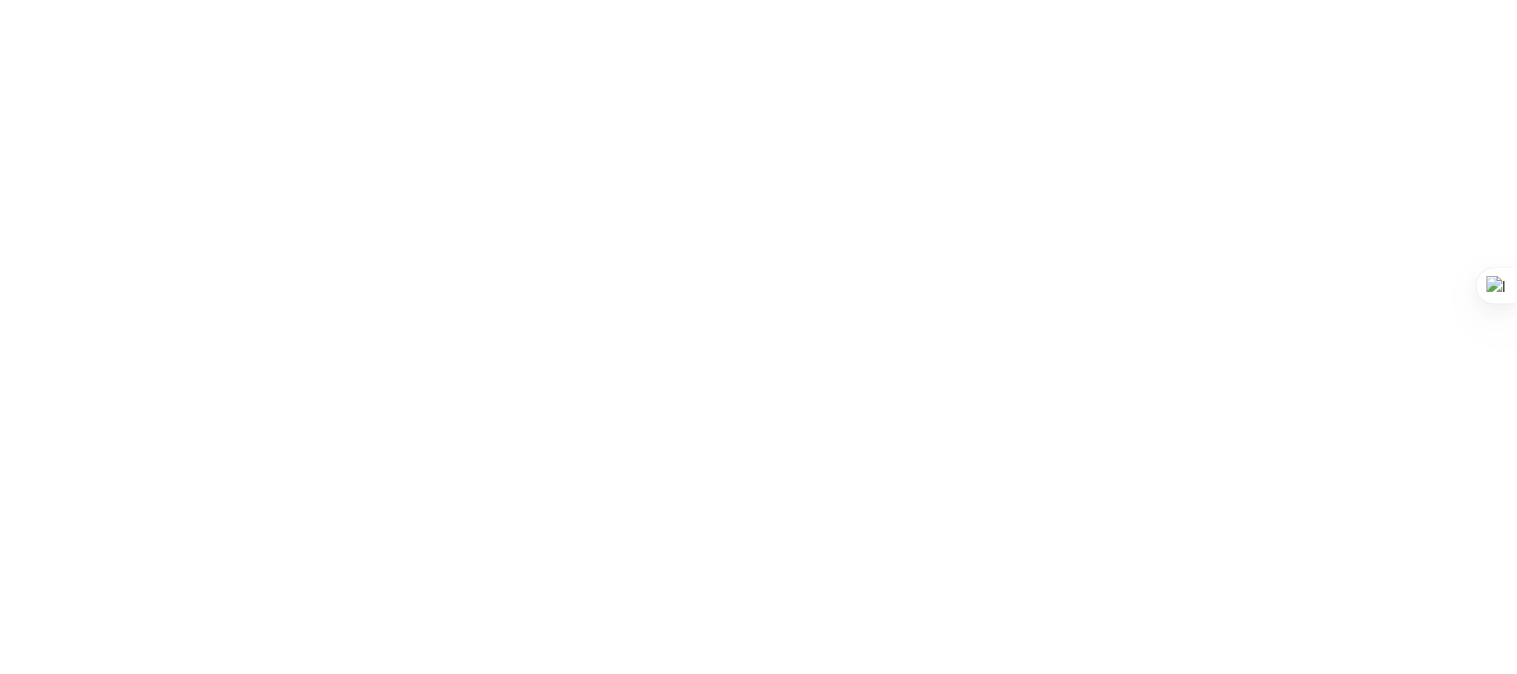 click 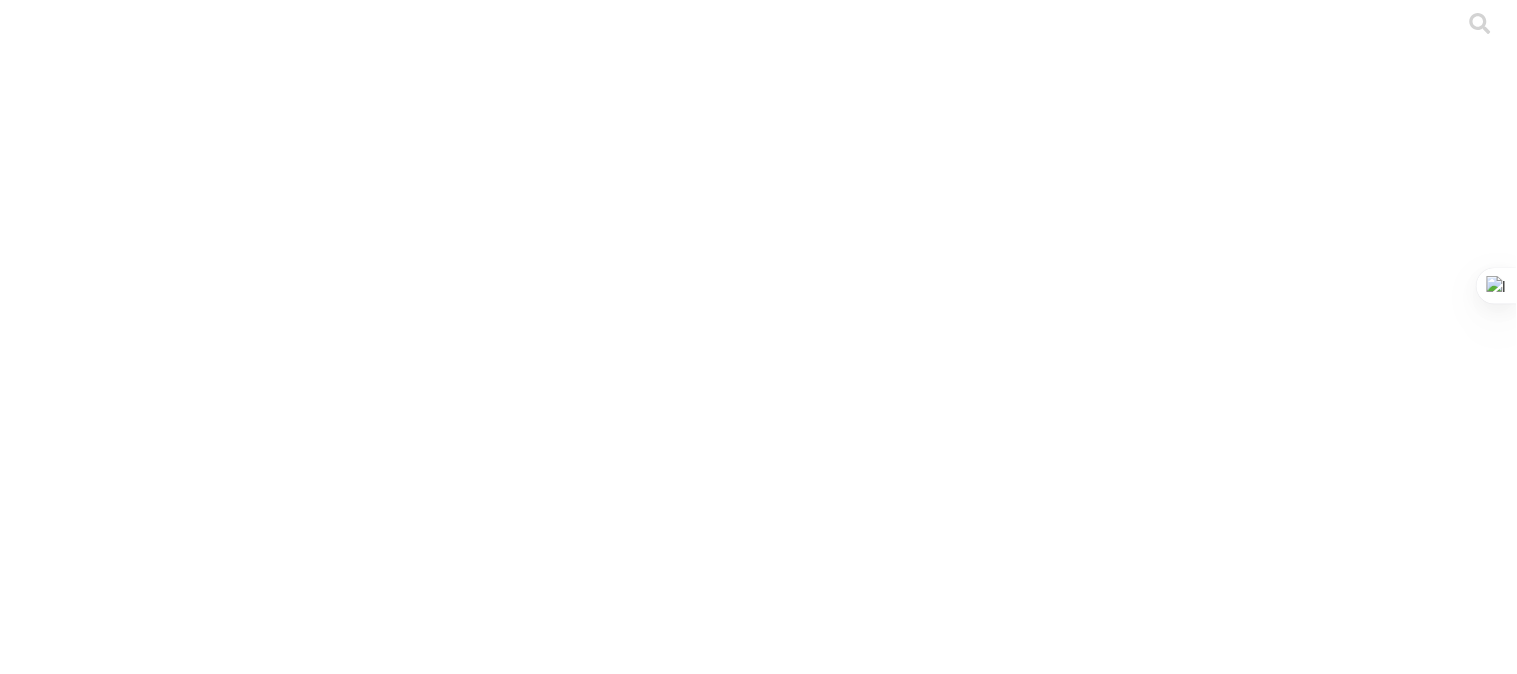 click on ".cls-1 {
fill: #d6d6d6;
}
ETL" at bounding box center [758, 3179] 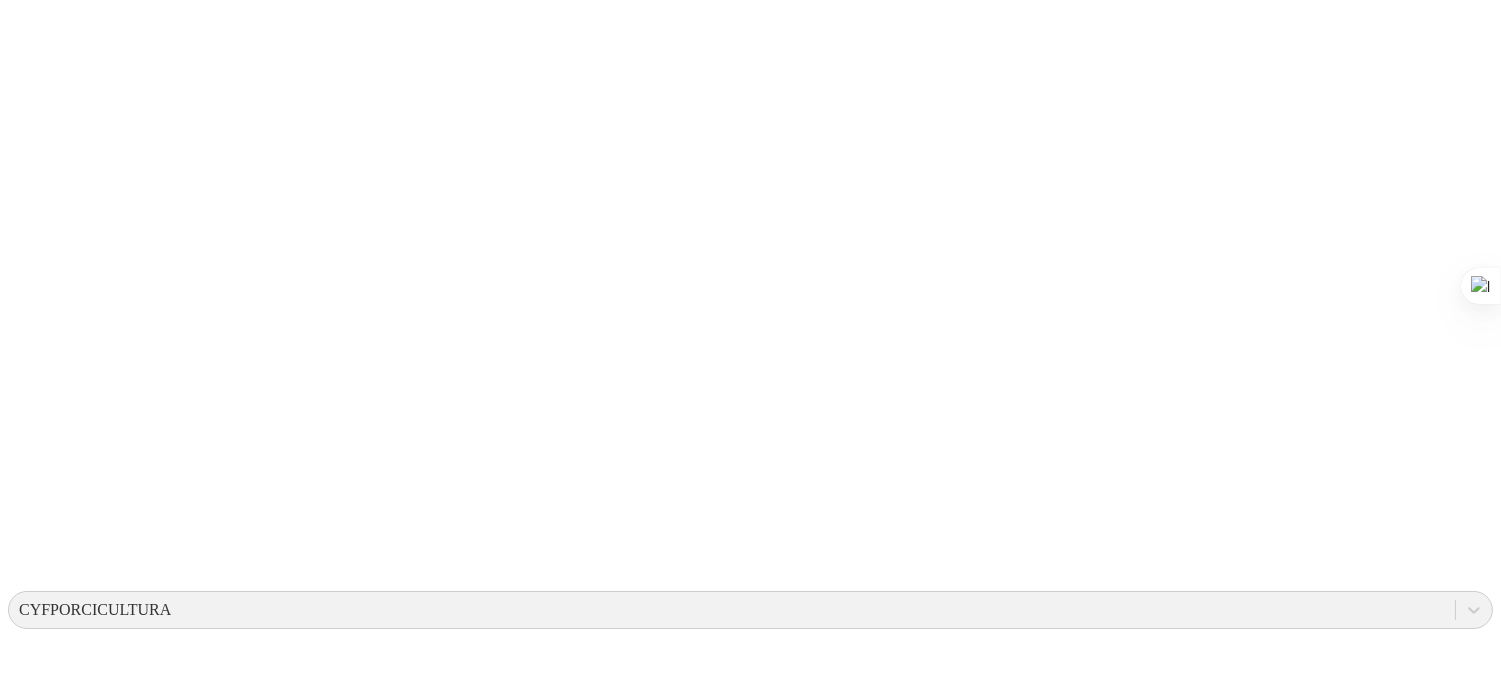 scroll, scrollTop: 222, scrollLeft: 0, axis: vertical 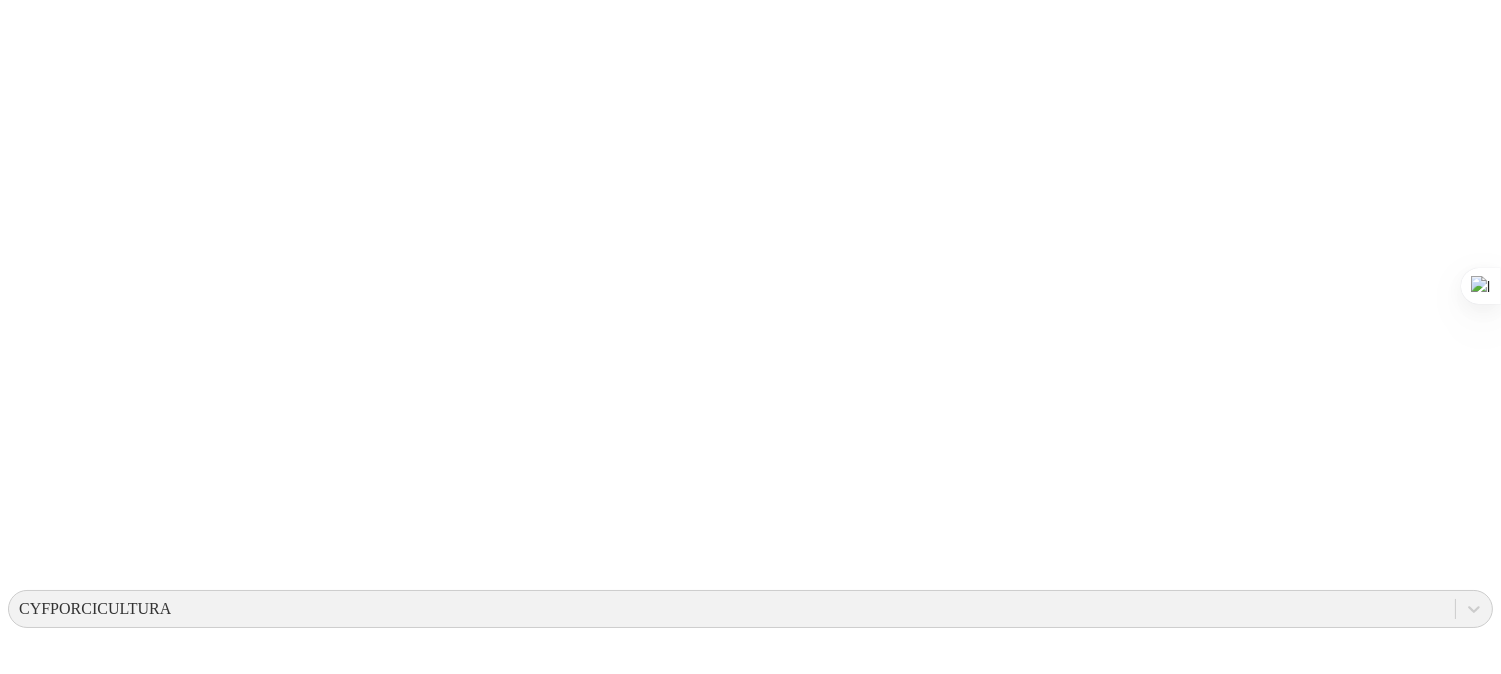 click on "[COMPANY] [COMPANY]" at bounding box center (750, 15737) 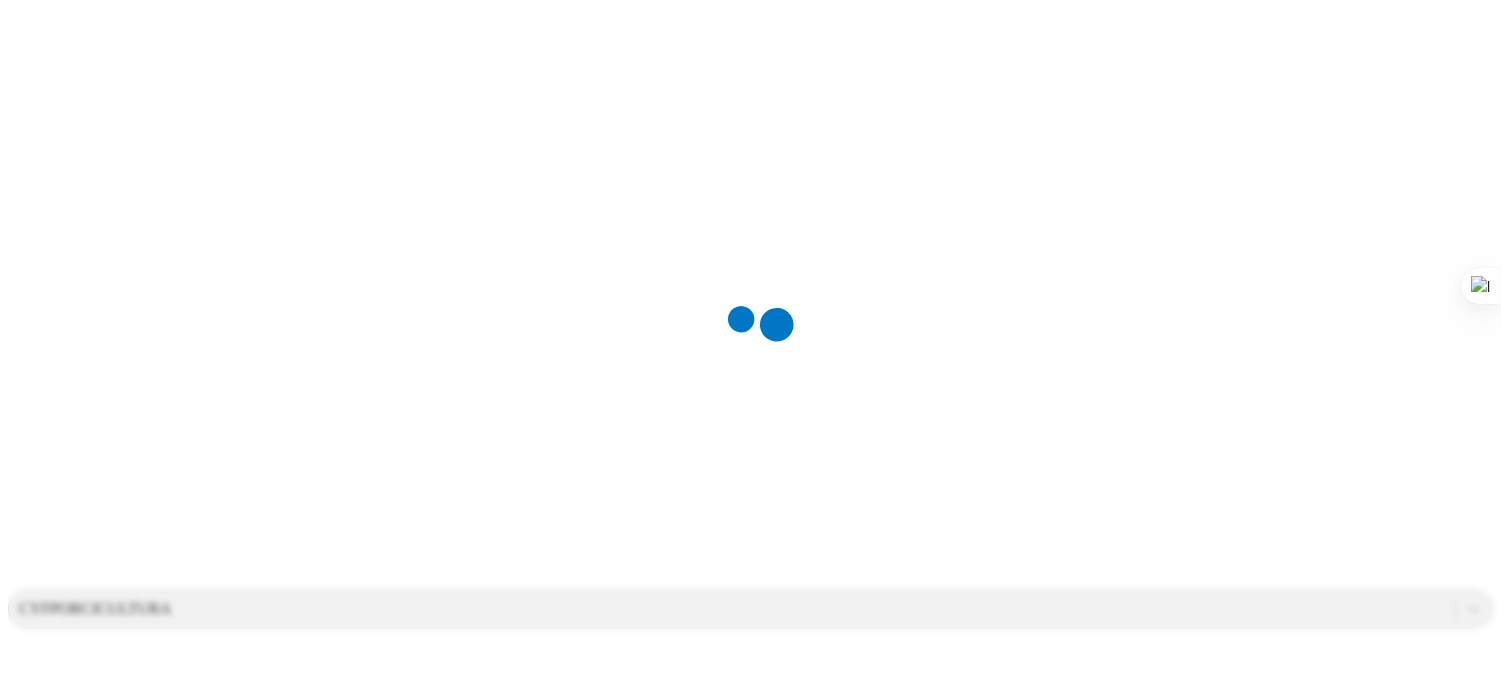 click at bounding box center [758, 337] 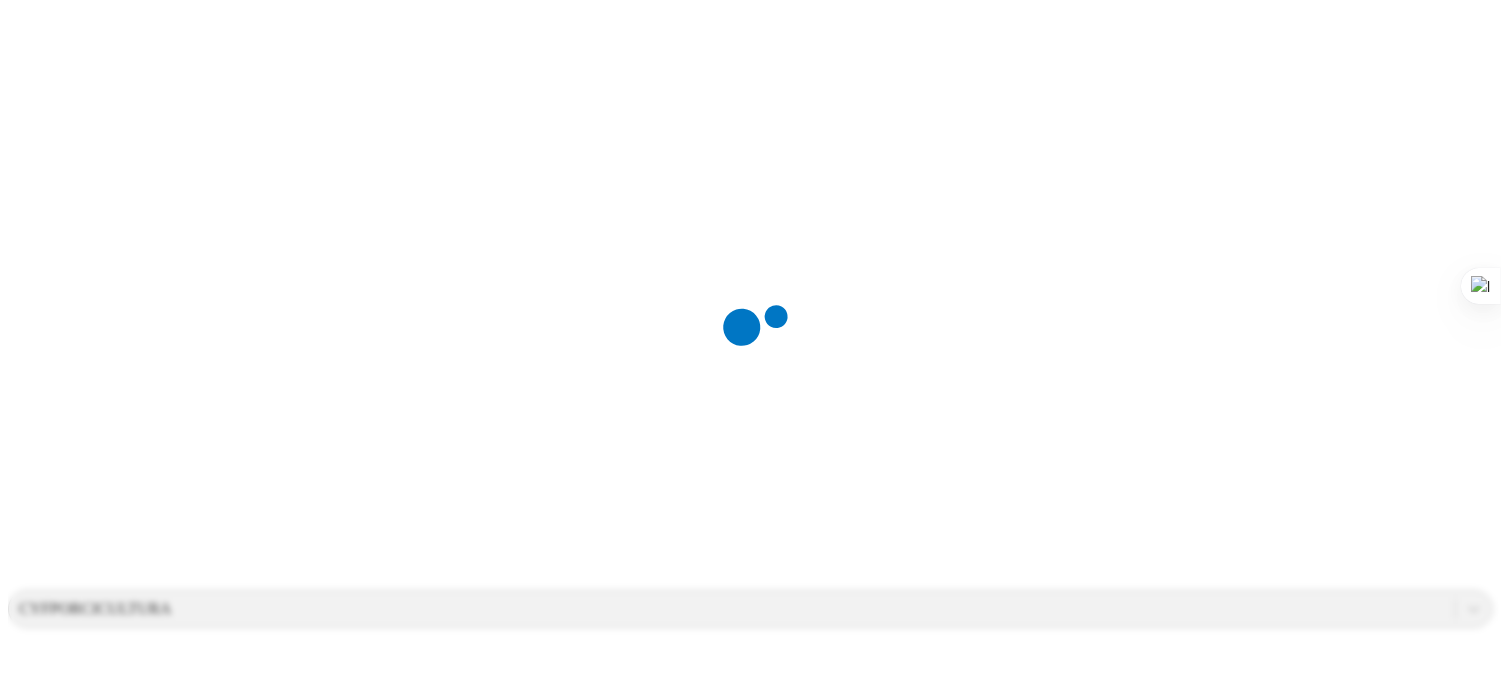 scroll, scrollTop: 0, scrollLeft: 0, axis: both 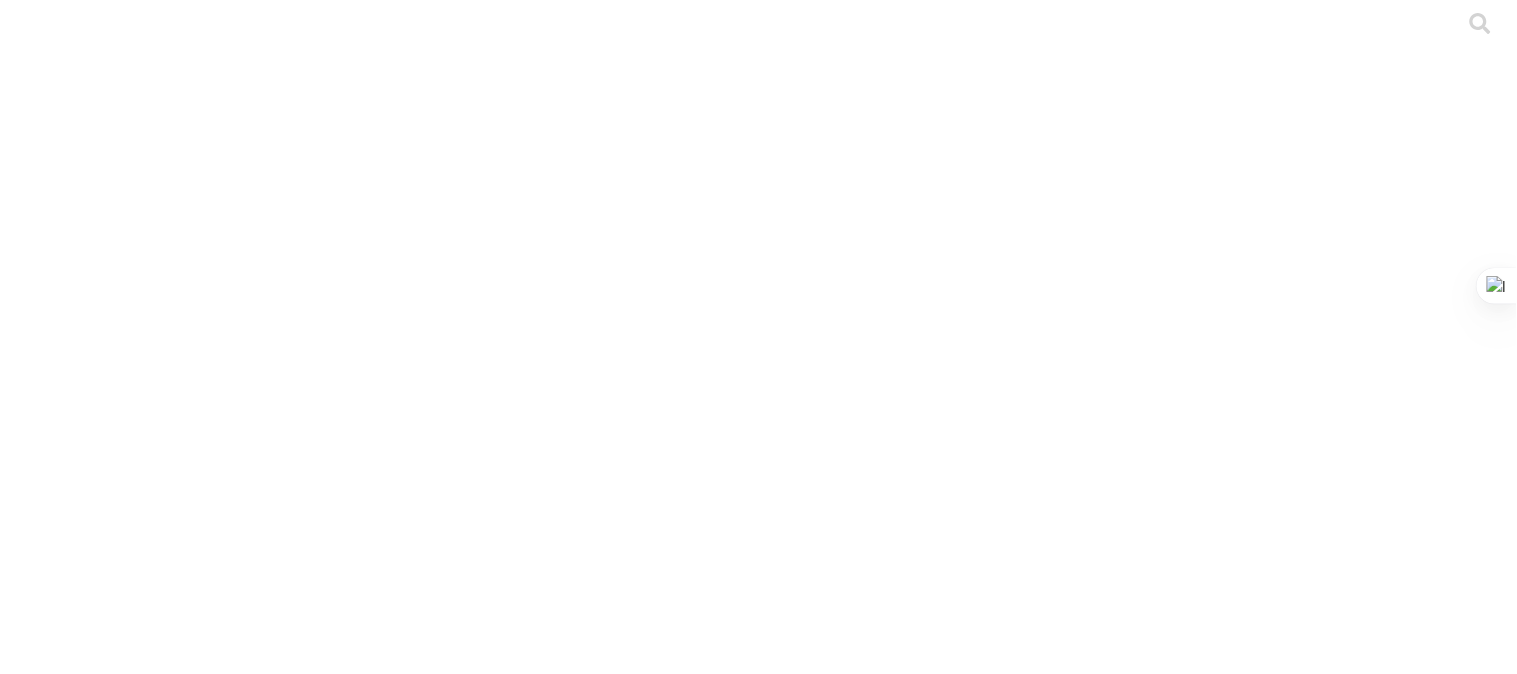 click on ".cls-1 {
fill: #d6d6d6;
}
[CATEGORY]" at bounding box center (758, 4702) 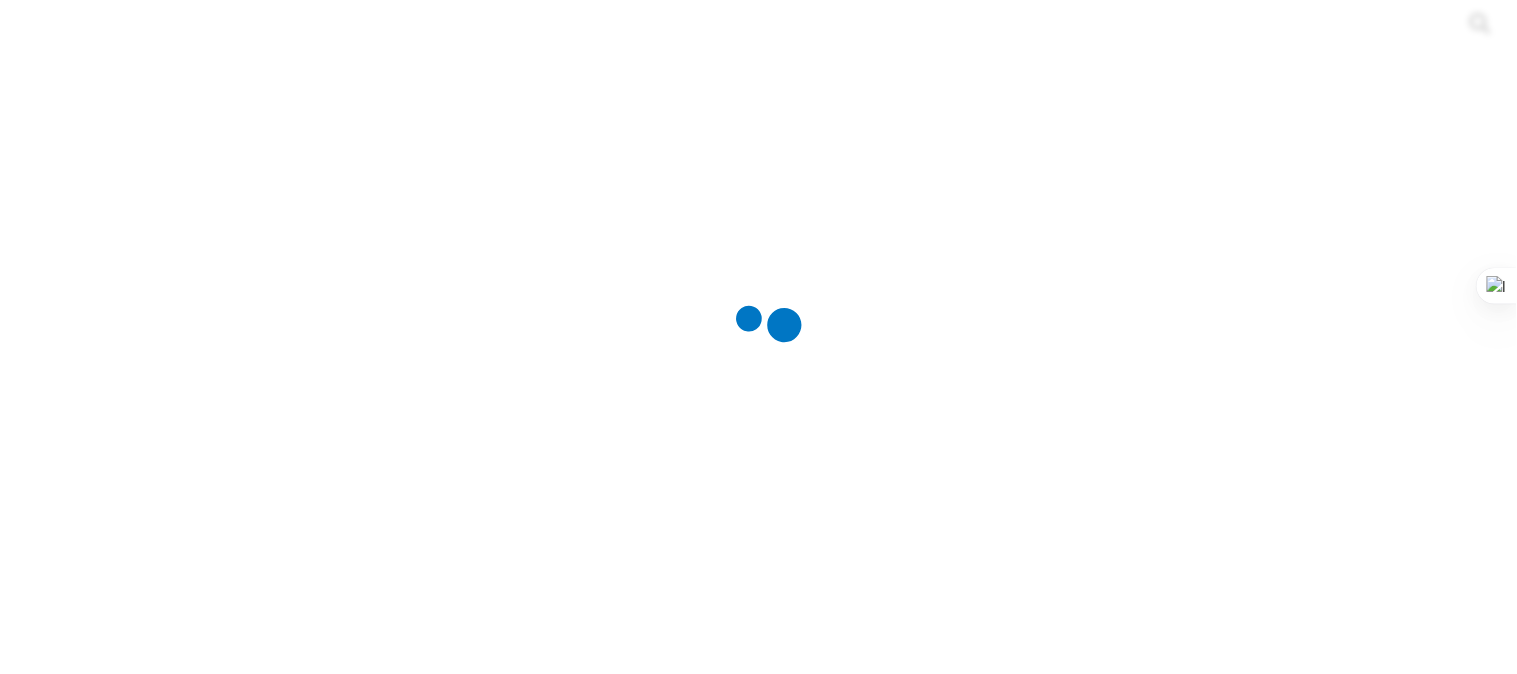 click at bounding box center (766, 337) 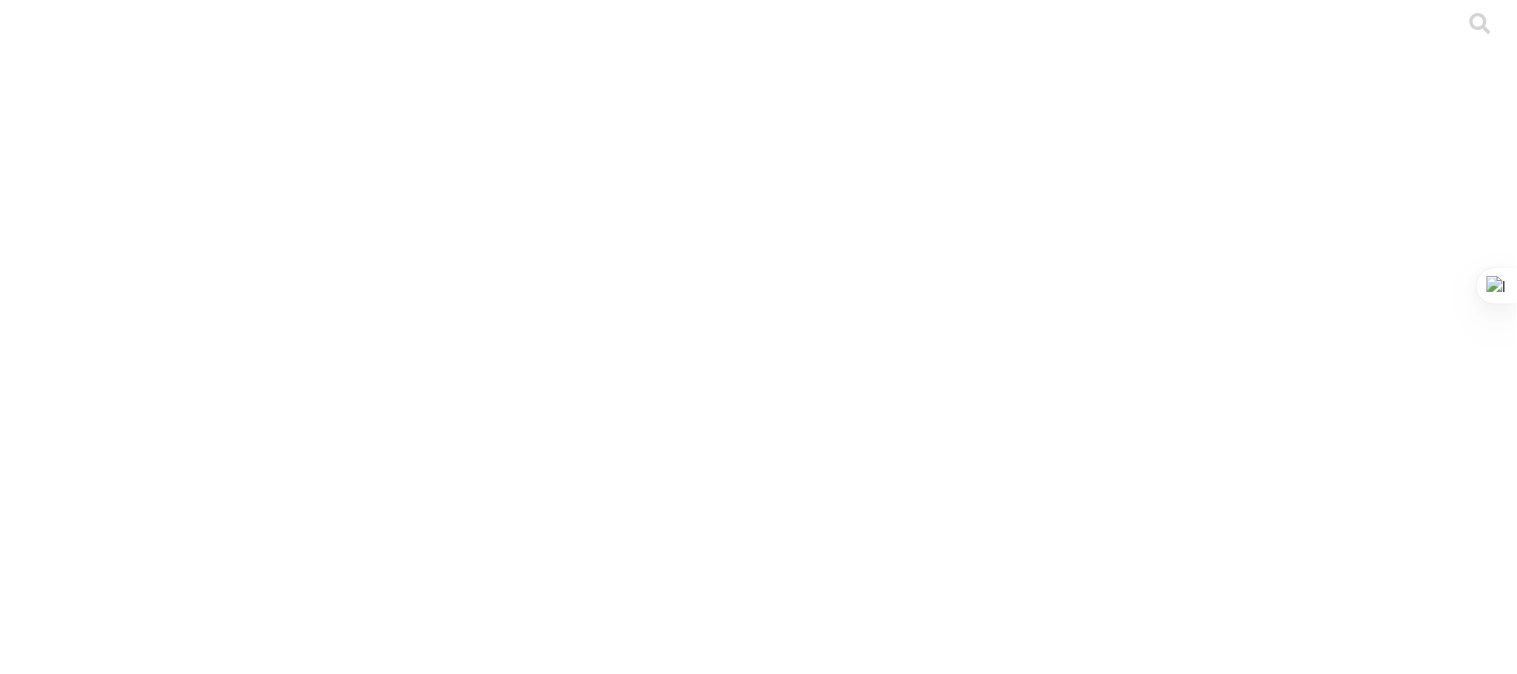 click on "[CITY]" at bounding box center [758, 3932] 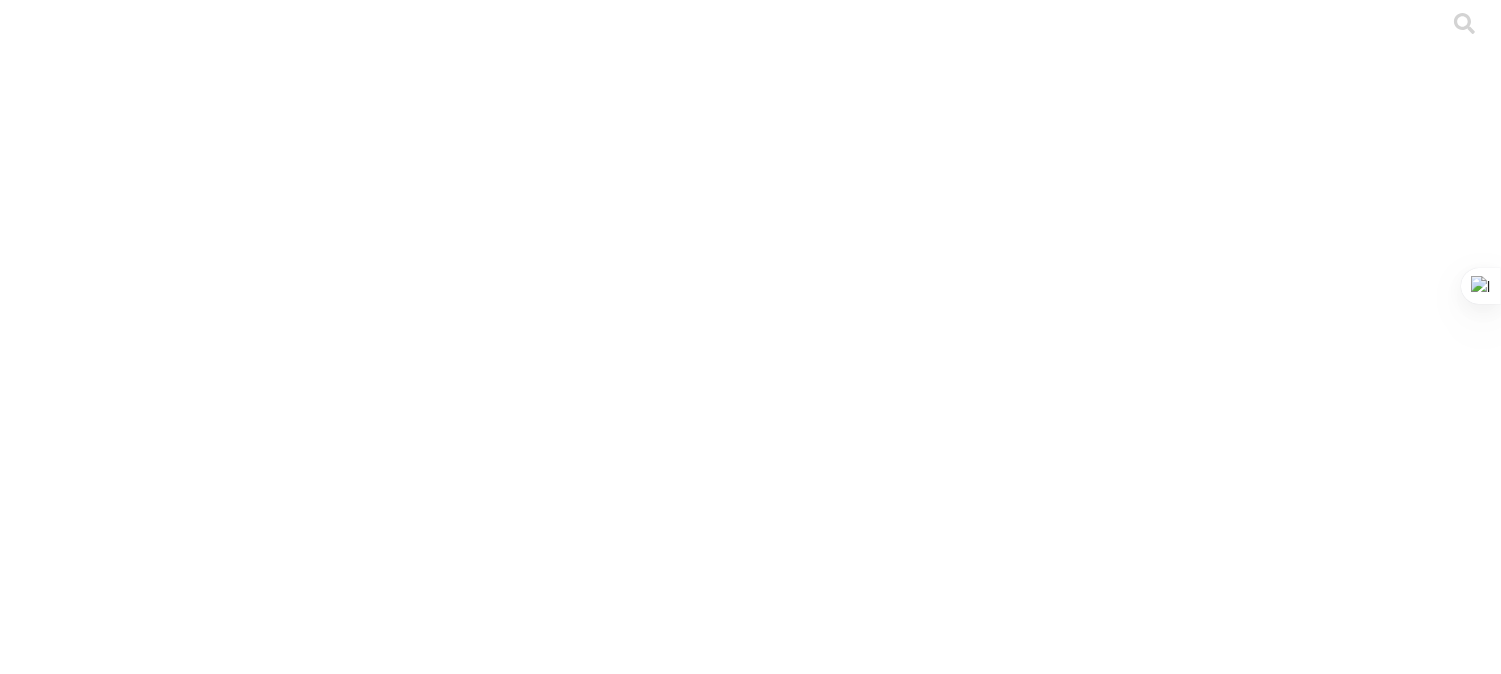click 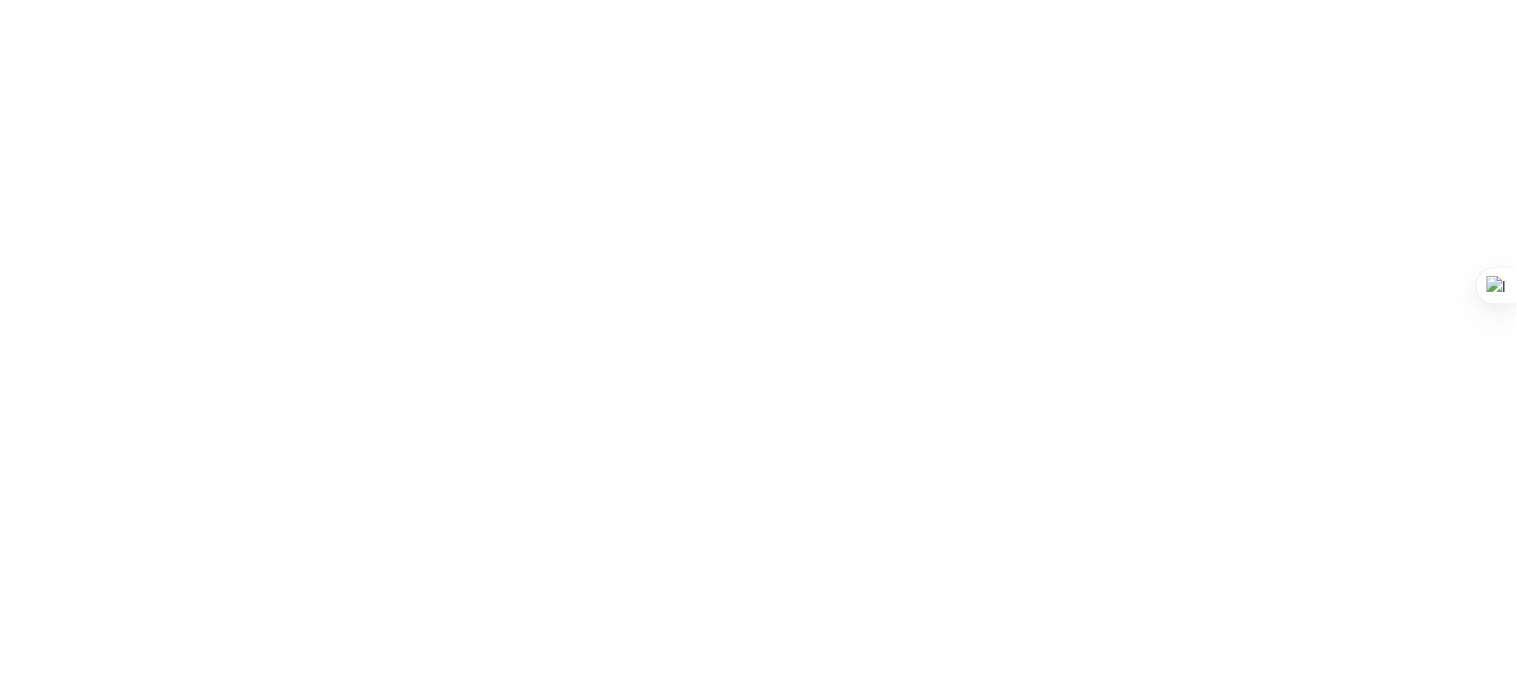 click on "Know" at bounding box center (758, 2626) 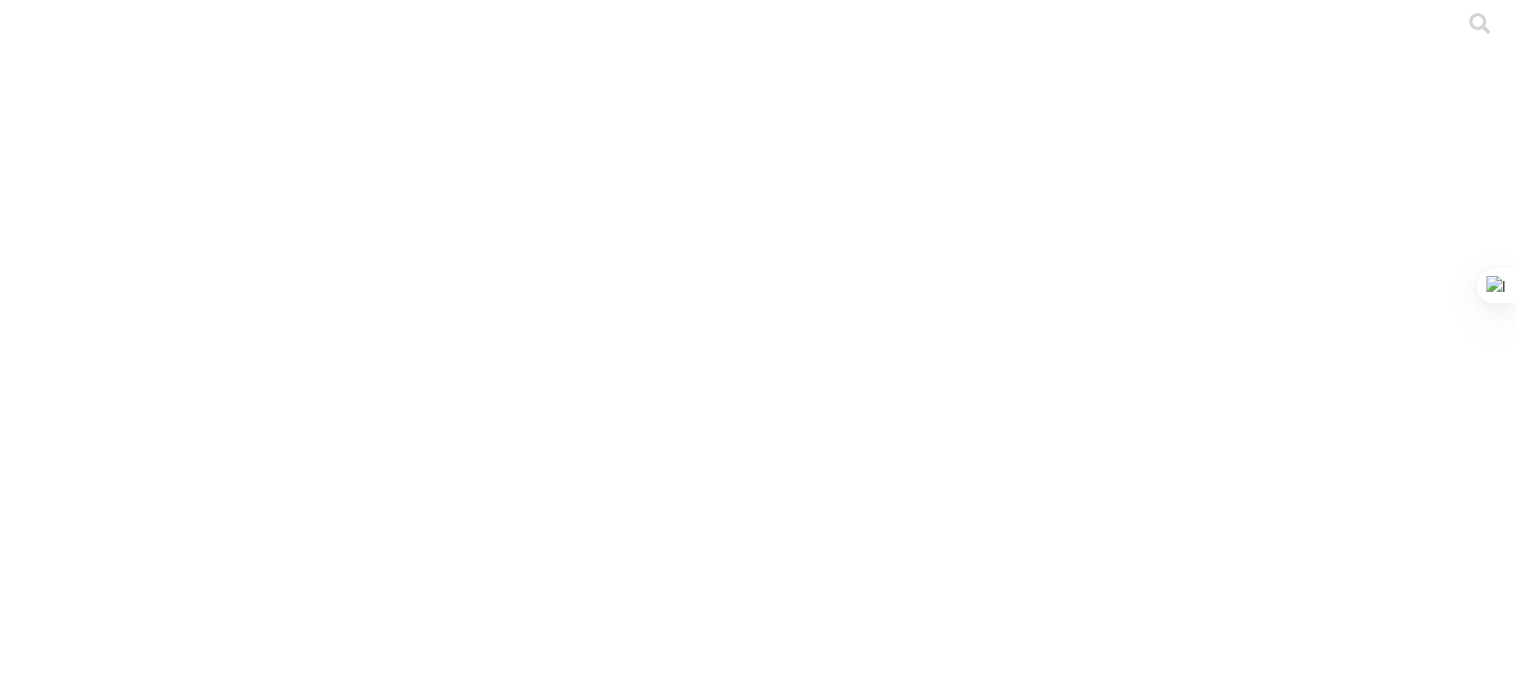 click on ".cls-1 {
fill: #d6d6d6;
}
ETL" at bounding box center [758, 3179] 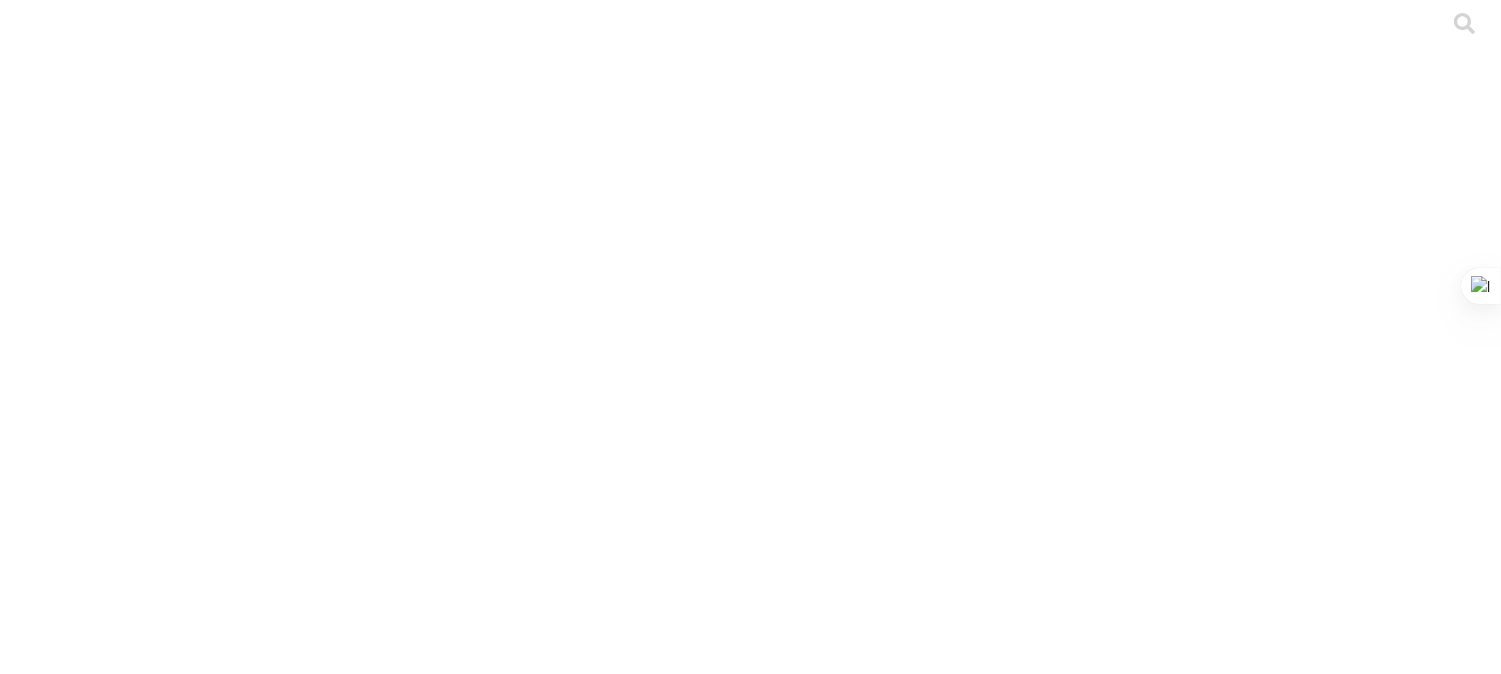 click on "[COMPANY] [COMPANY]" at bounding box center [750, 15959] 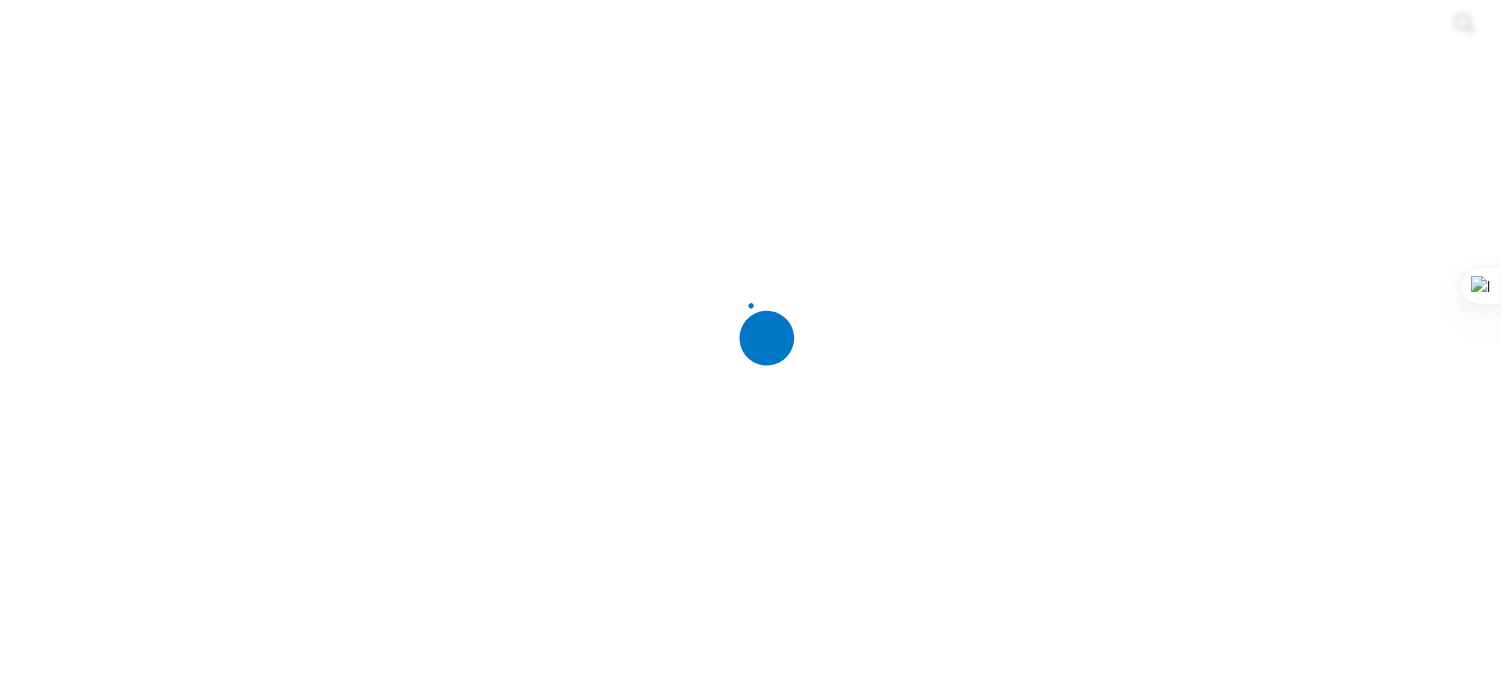click at bounding box center [758, 337] 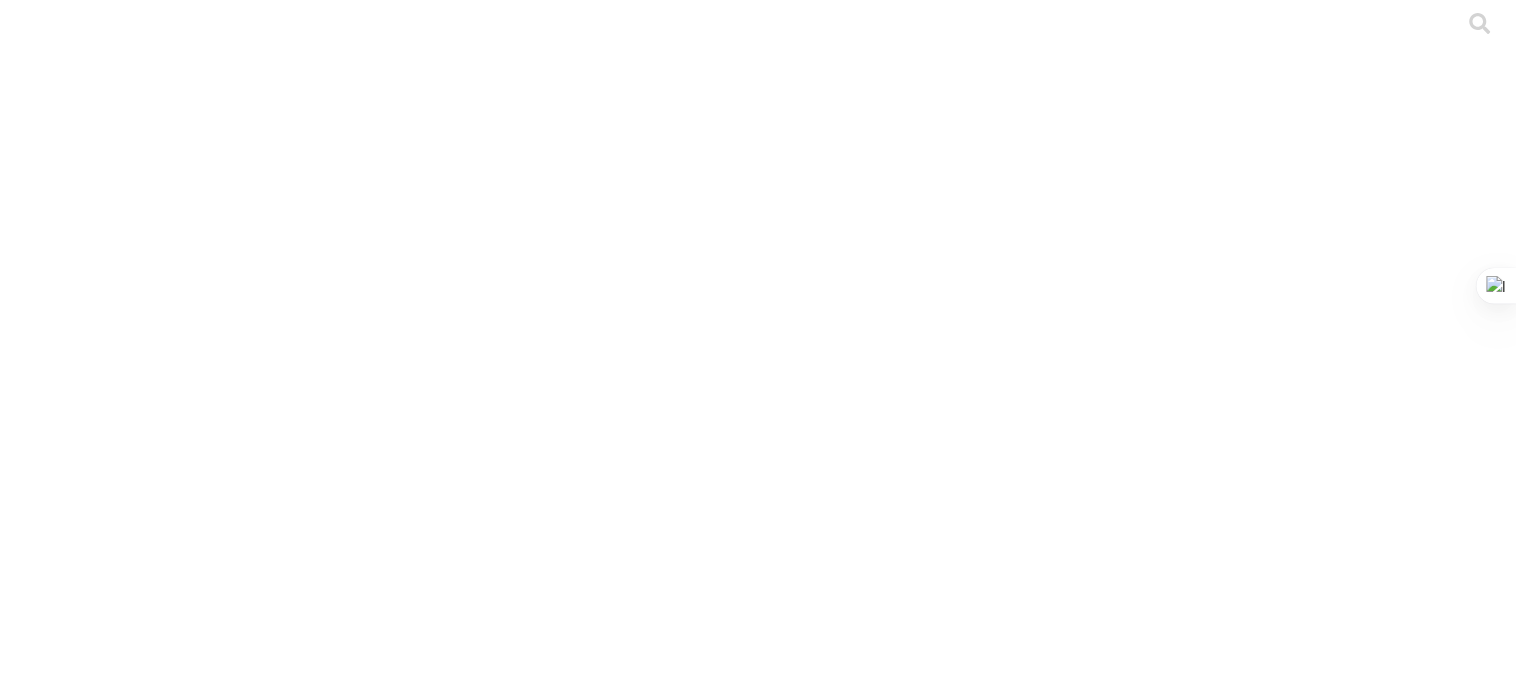 click on ".cls-1 {
fill: #d6d6d6;
}
[CATEGORY]" at bounding box center (758, 4702) 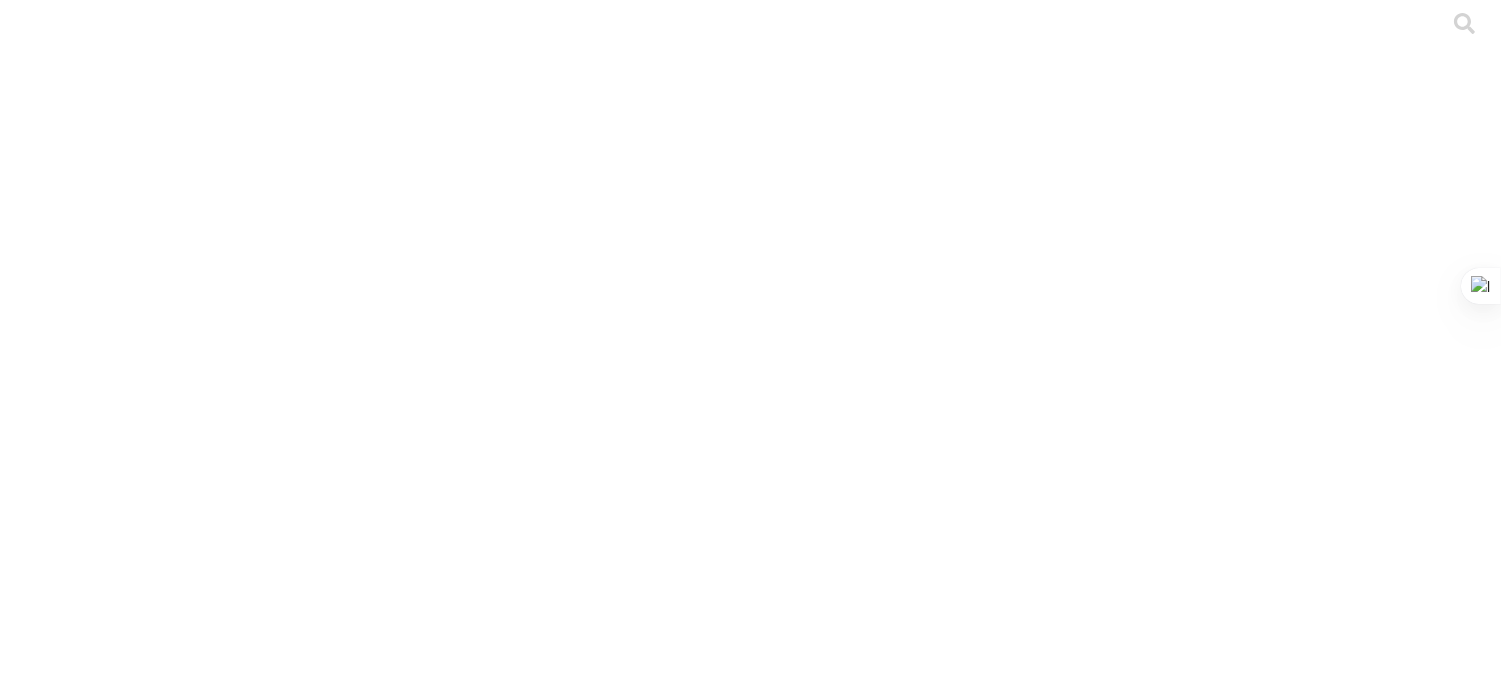 click on "Cargar" at bounding box center [174, 2295] 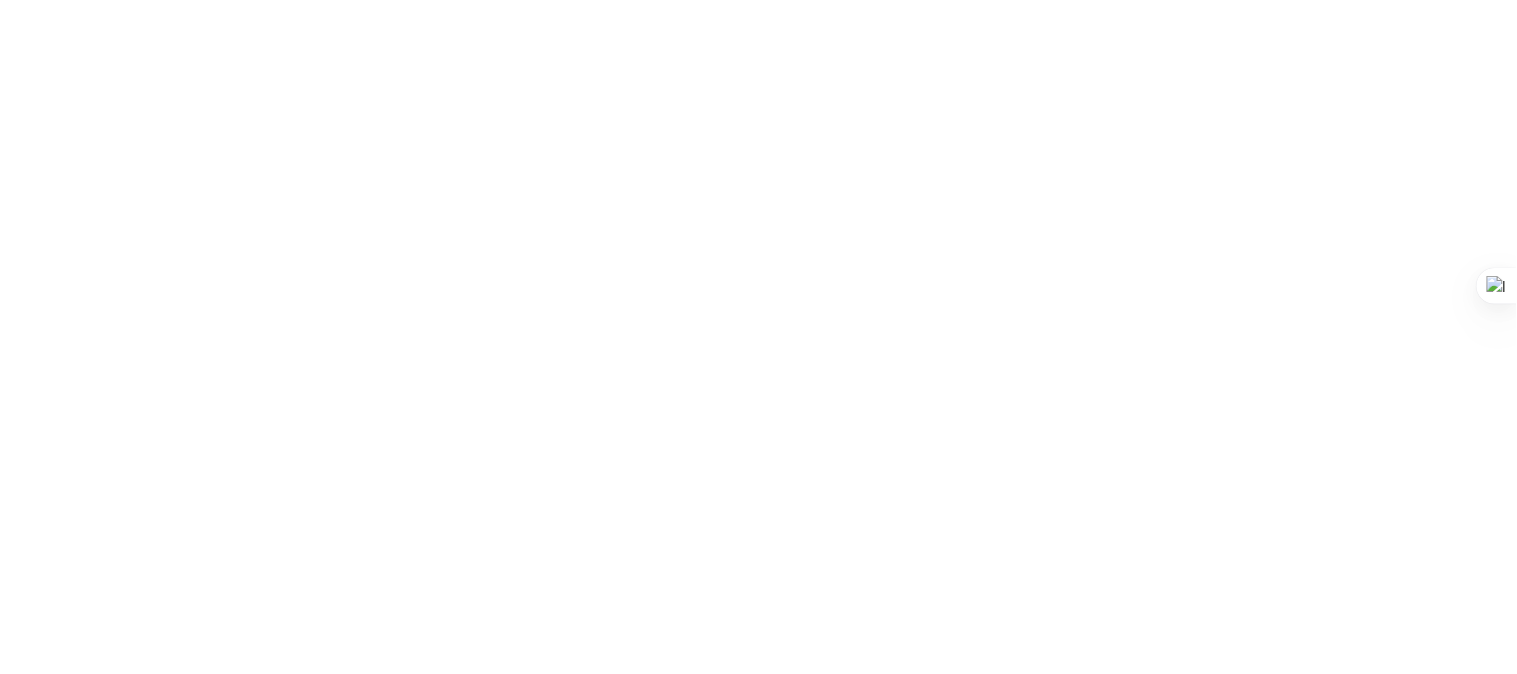 click at bounding box center (96, 2486) 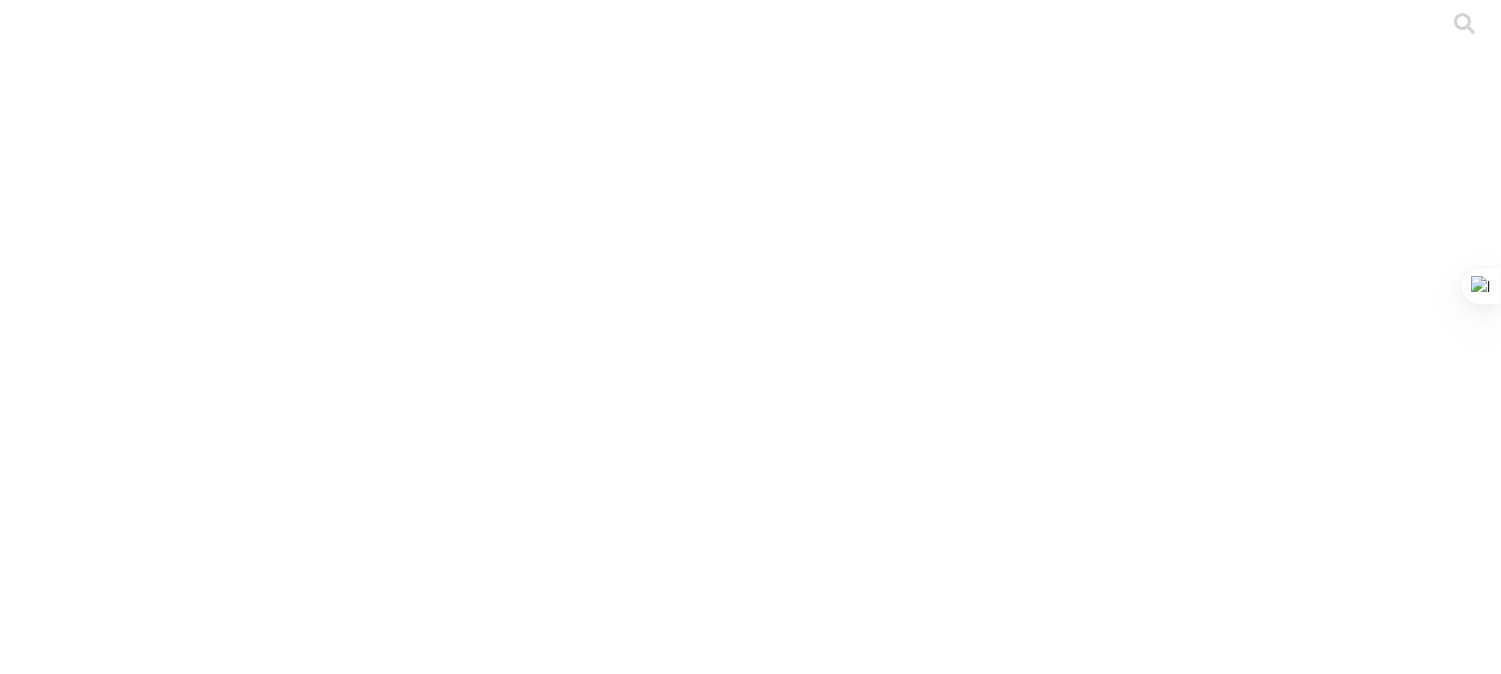 click on "[COMPANY] [COMPANY]" at bounding box center (234, 2323) 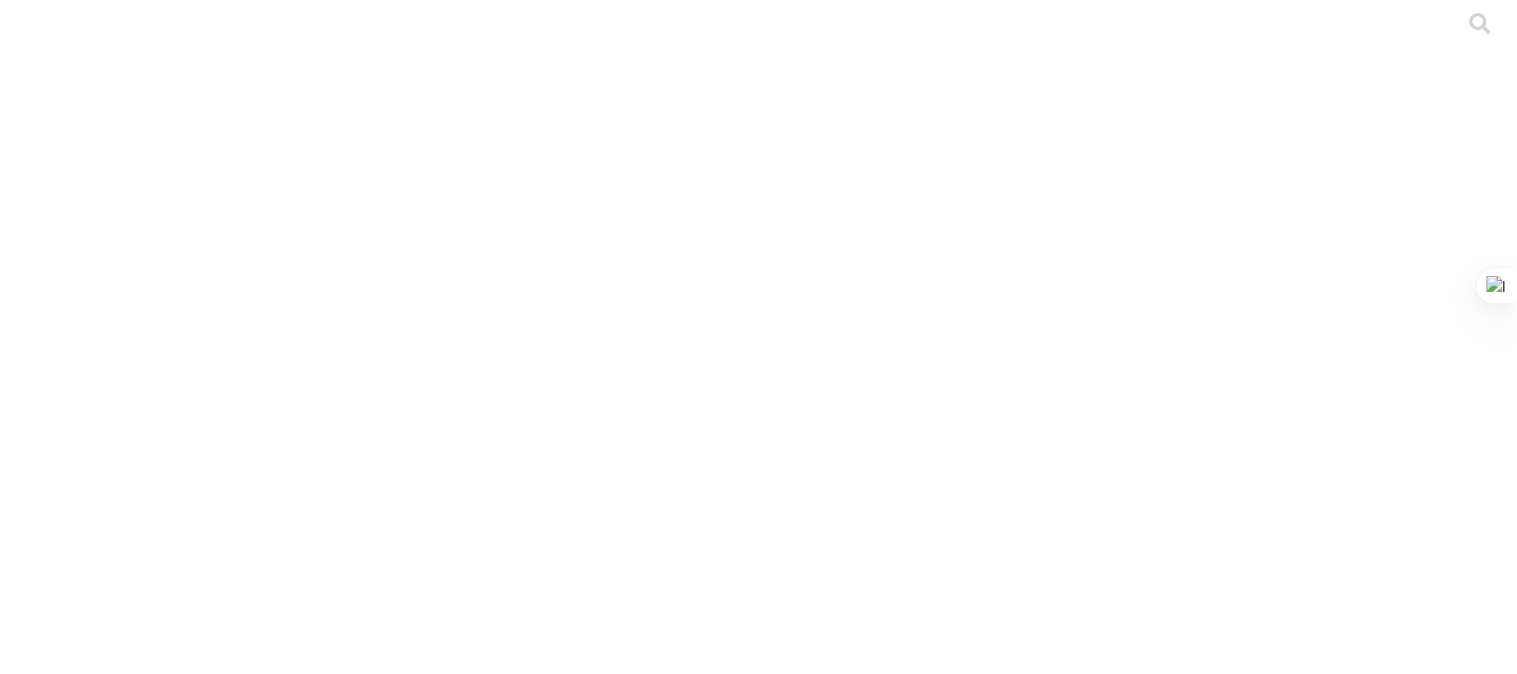 click on ".cls-1 {
fill: #d6d6d6;
}
[CATEGORY]" at bounding box center [758, 6225] 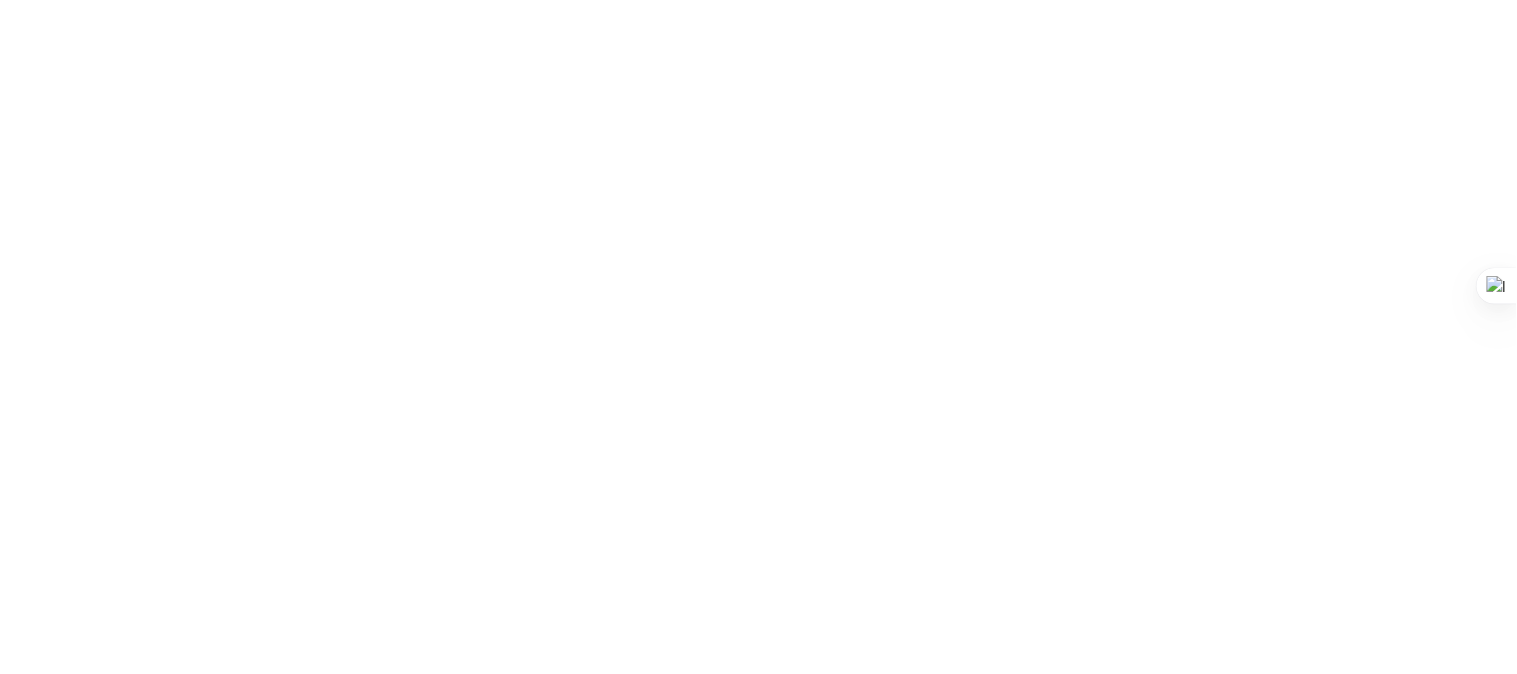 click at bounding box center [96, 2486] 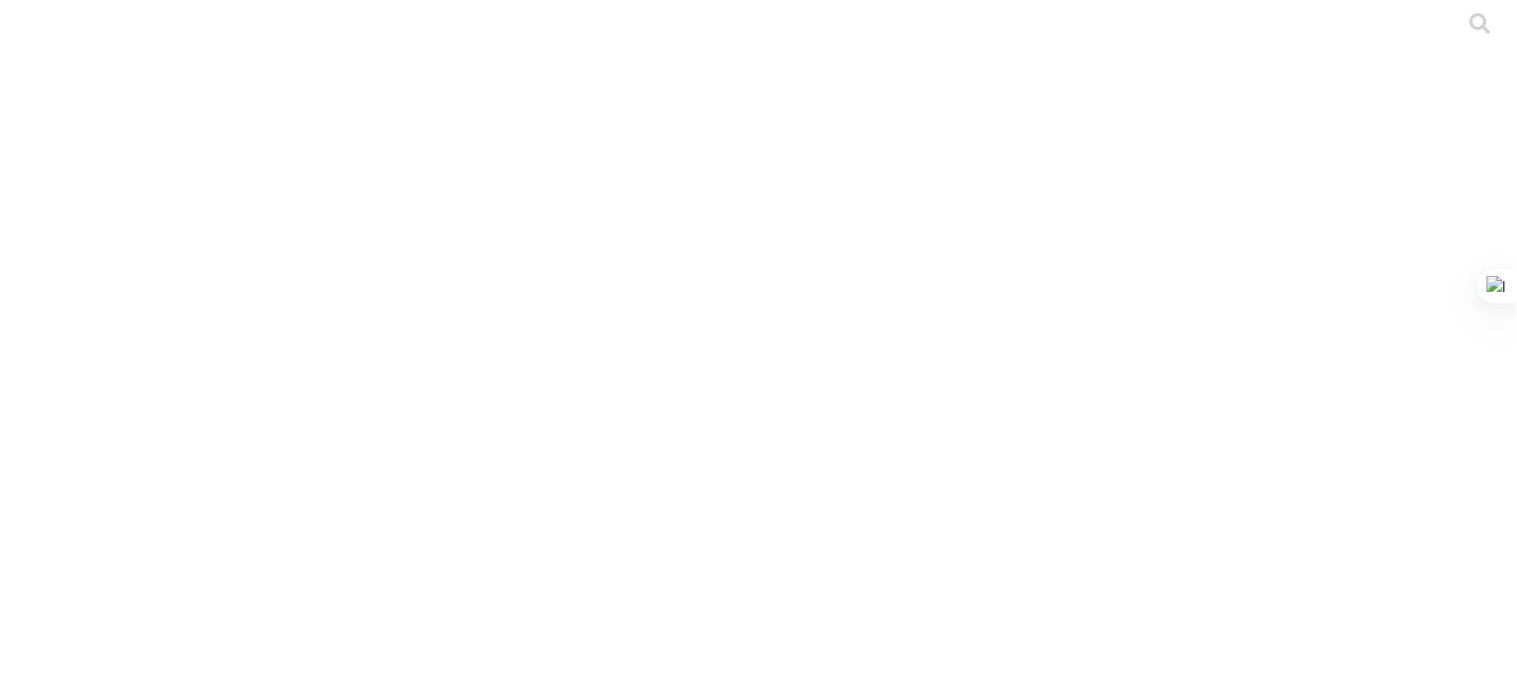 click on "PRECEBO" at bounding box center (361, 2336) 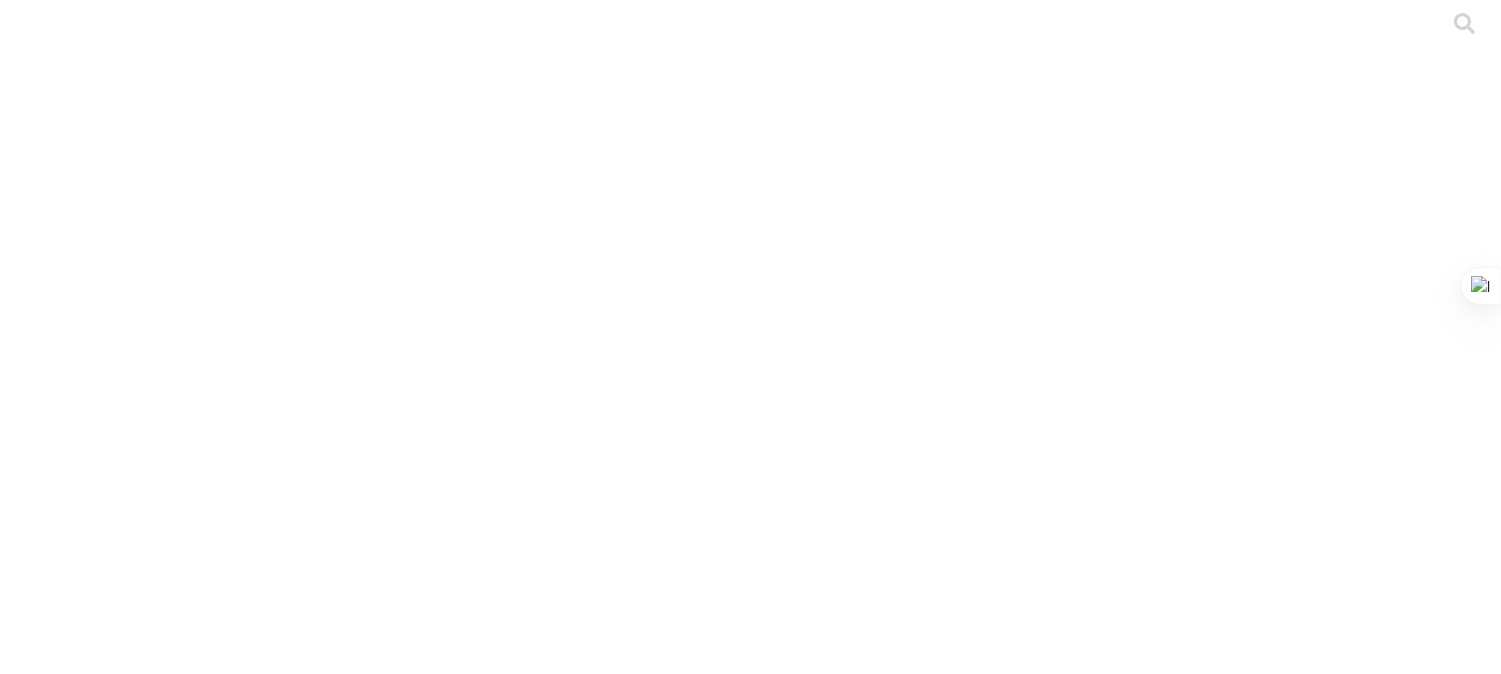 click on "Cargar" at bounding box center [174, 2295] 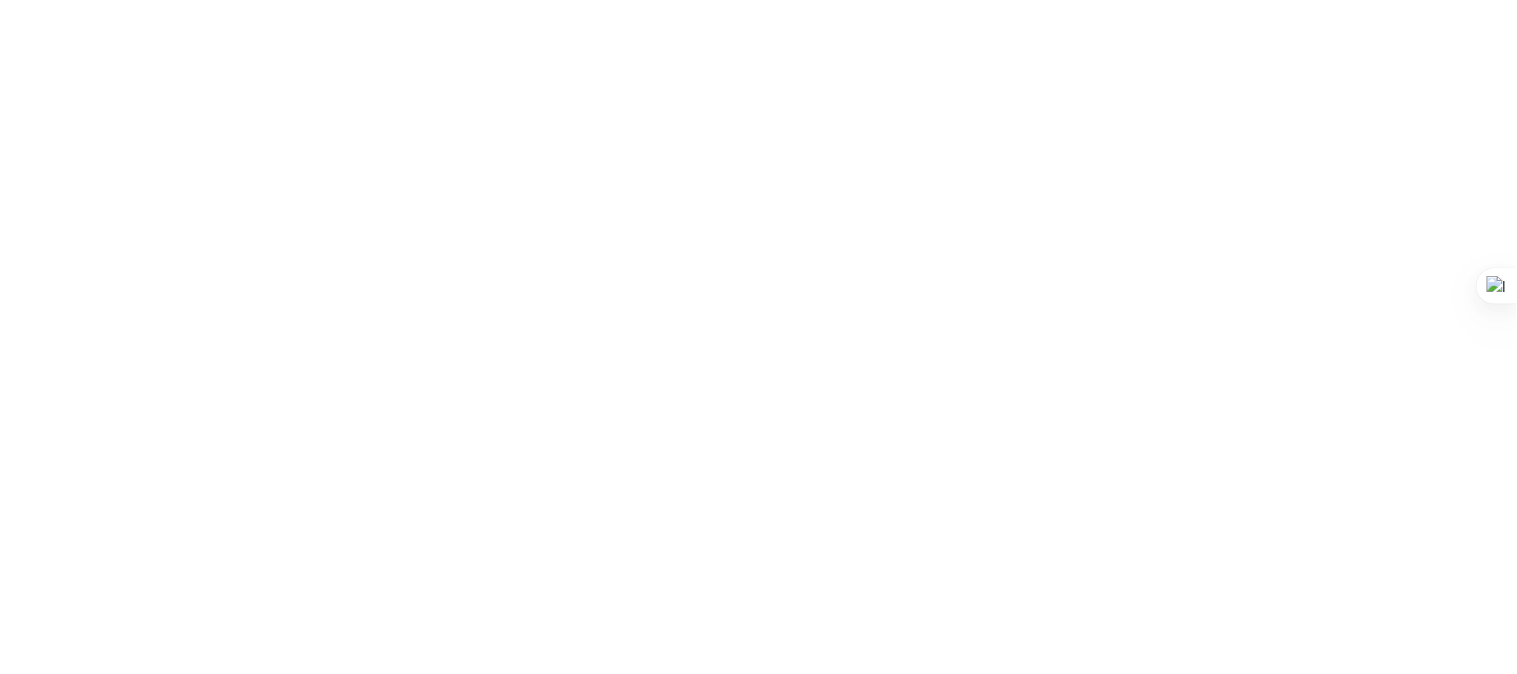 click at bounding box center [96, 2486] 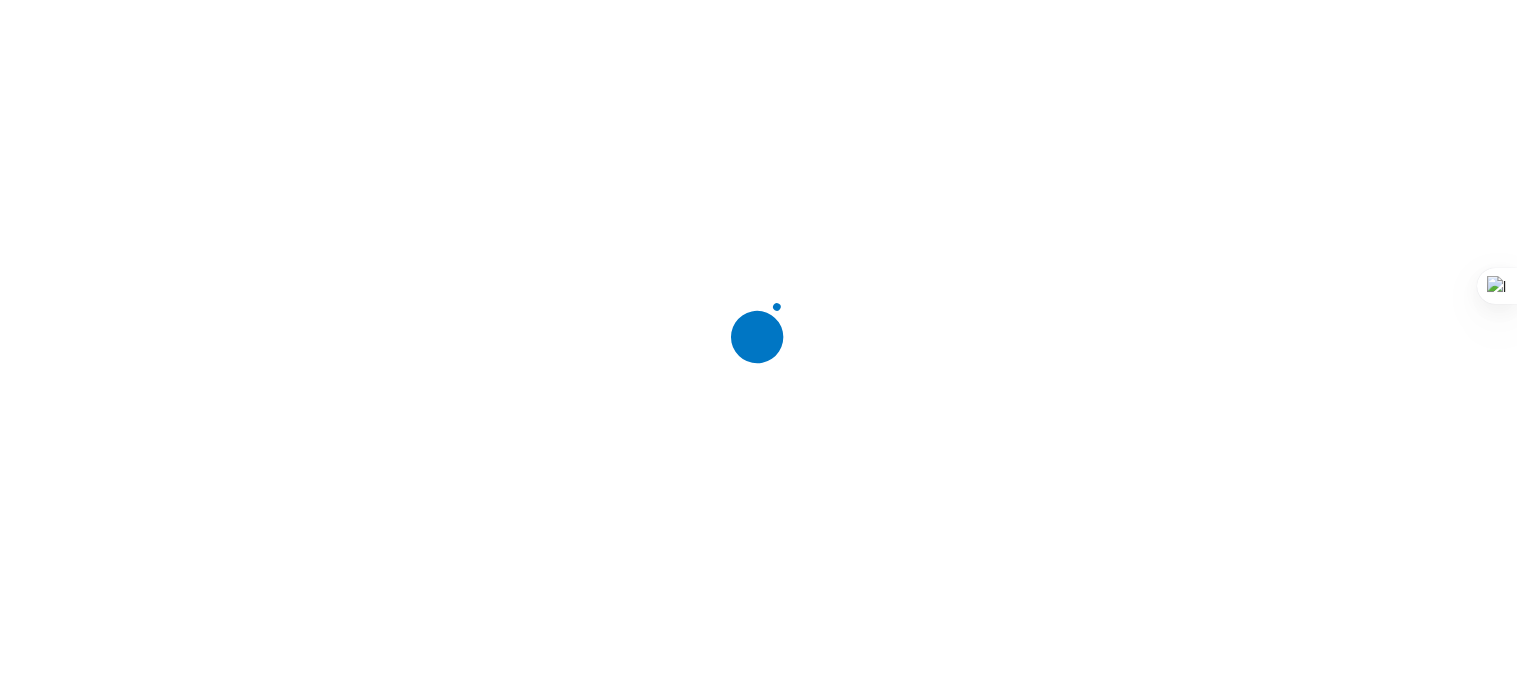 scroll, scrollTop: 0, scrollLeft: 0, axis: both 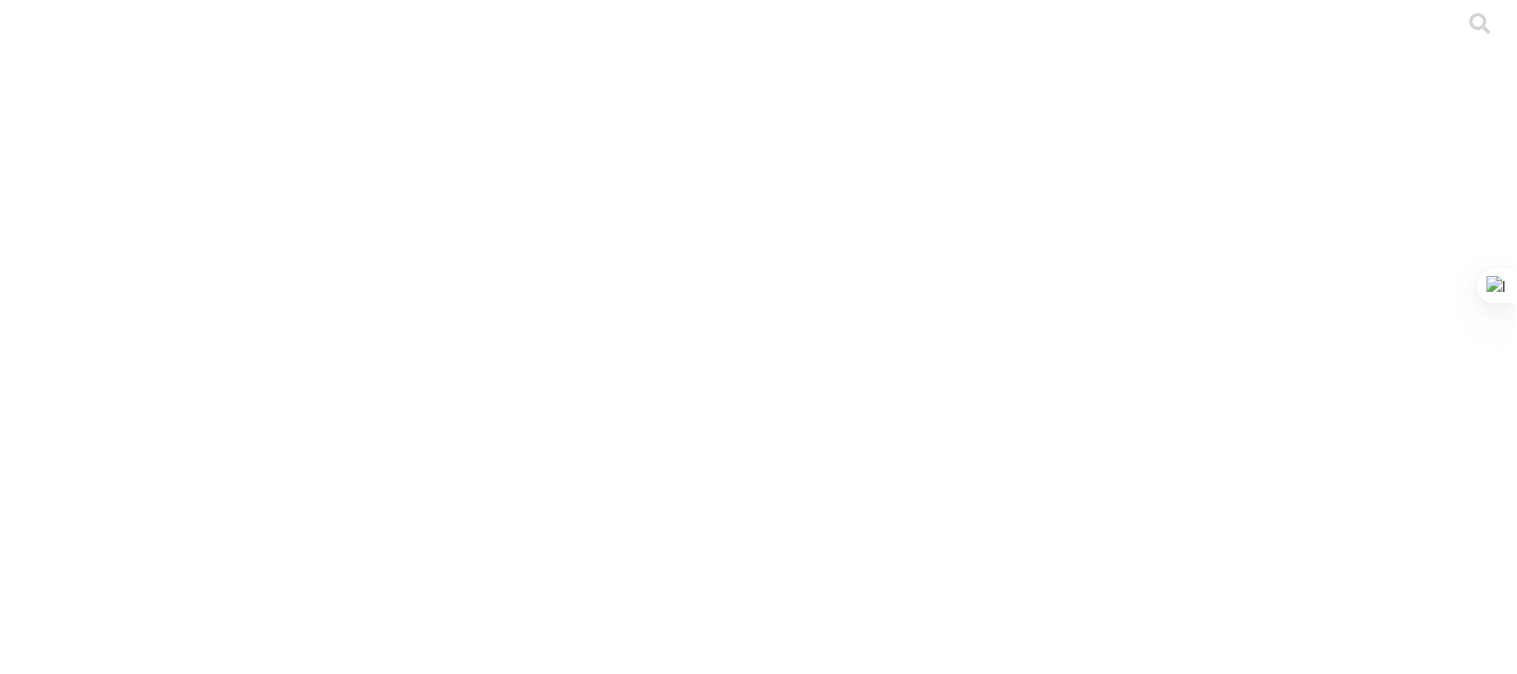 click 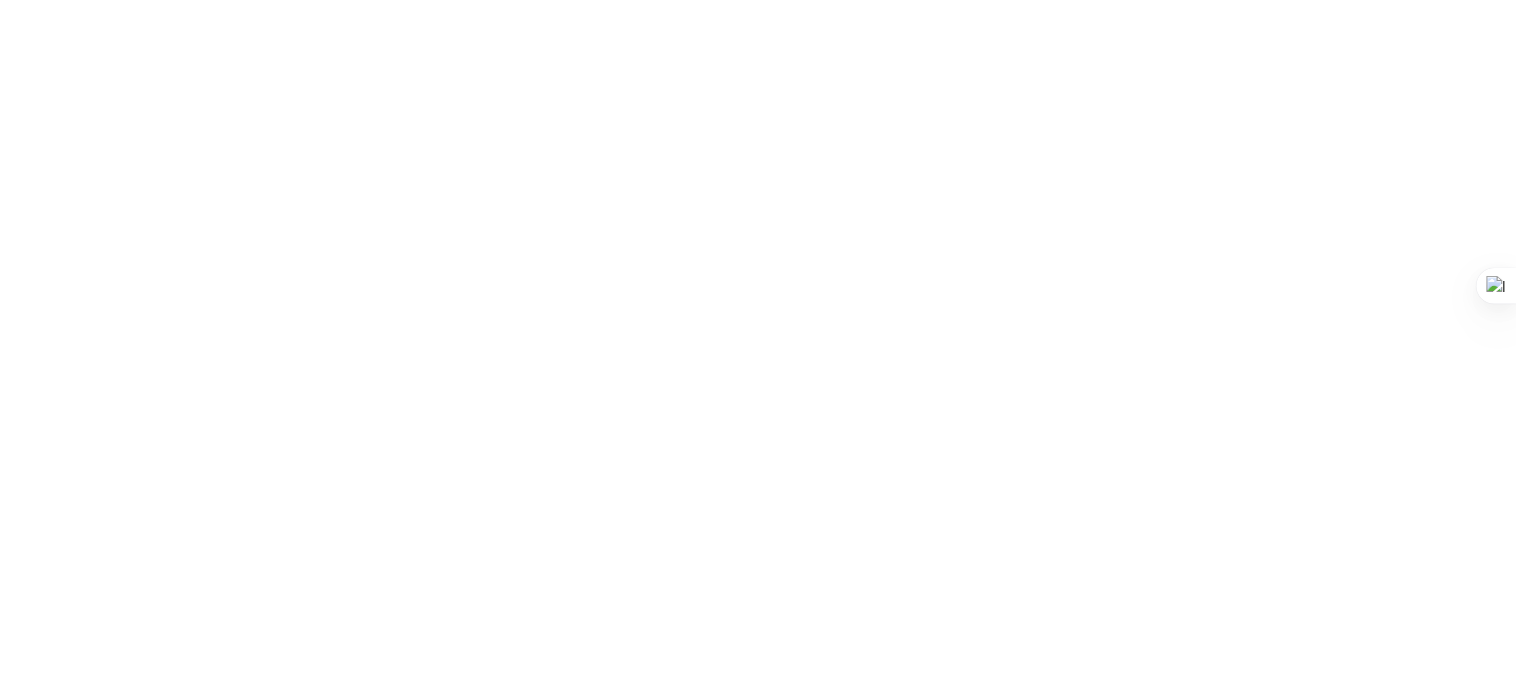 click on ".f833c649-ebfd-4bf3-83aa-e64b698d0dc5 {
fill: none;
stroke-linecap: round;
stroke-linejoin: round;
stroke-width: 3 !important;
}" at bounding box center [758, 2583] 